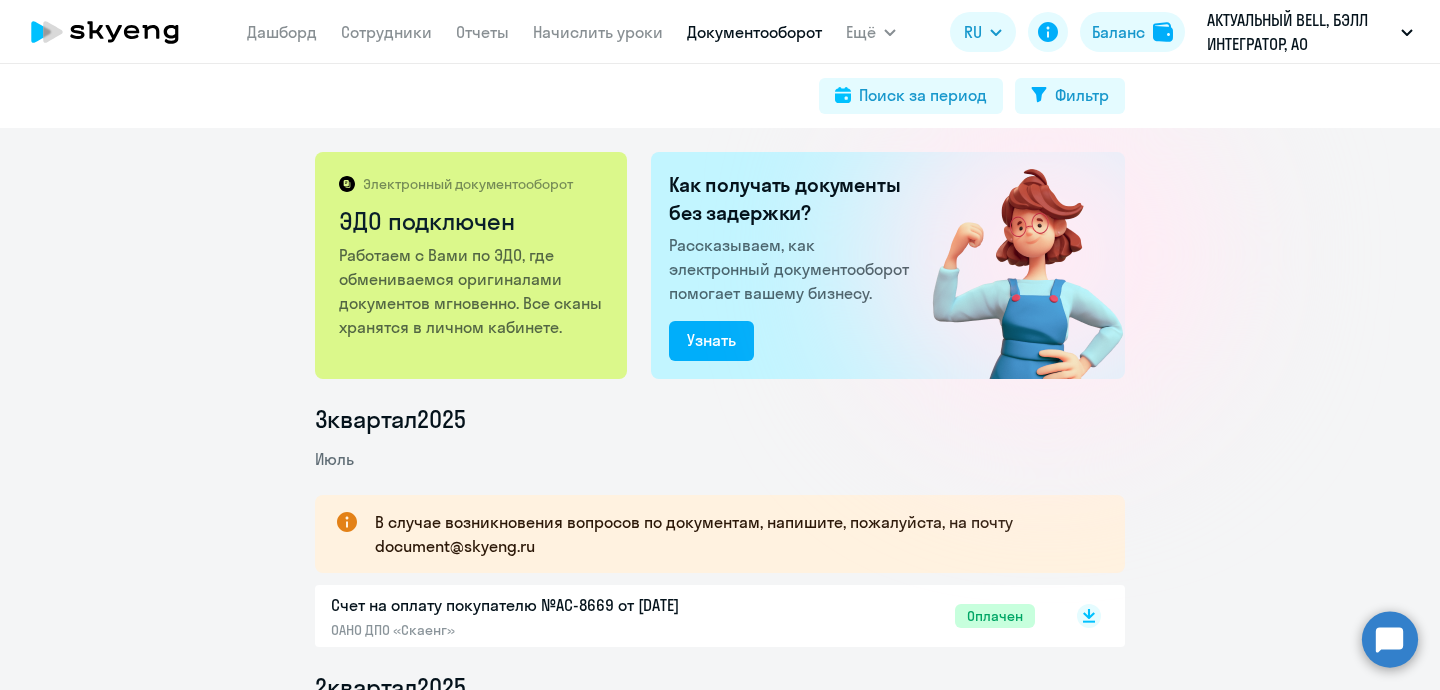 scroll, scrollTop: 0, scrollLeft: 0, axis: both 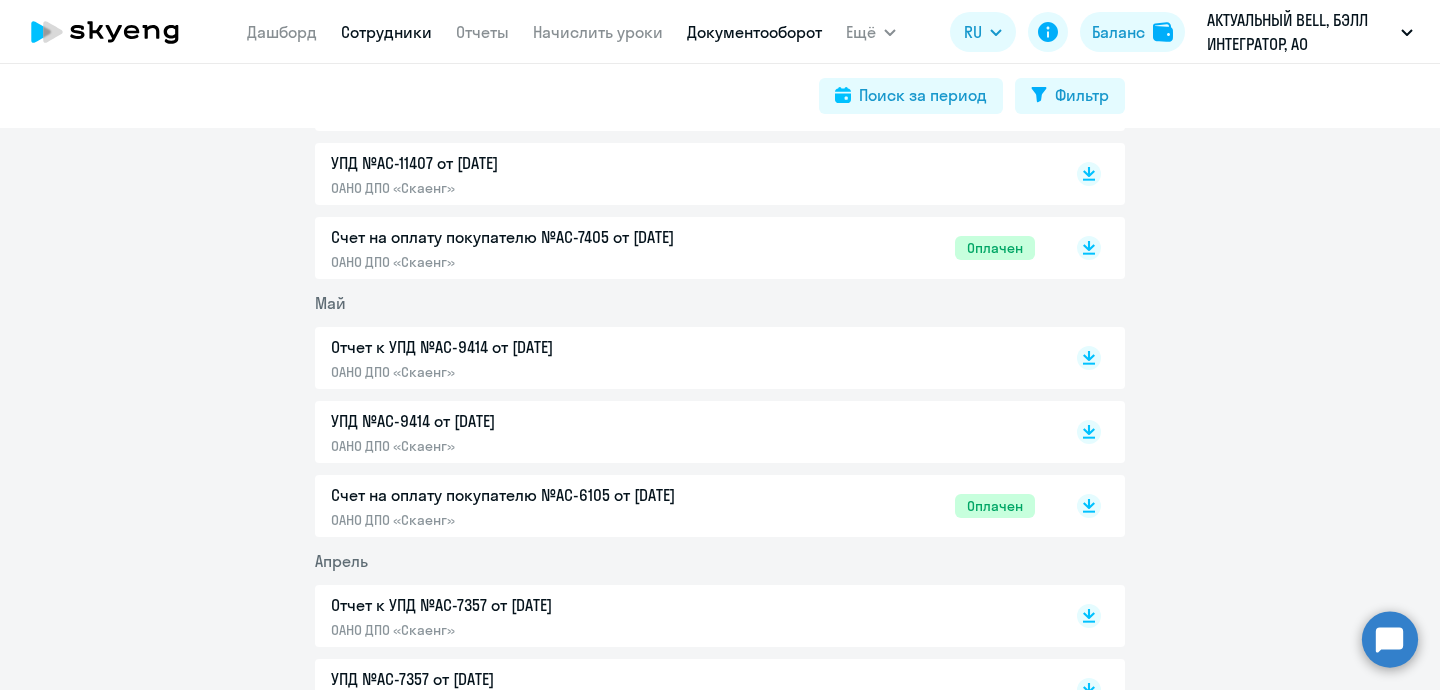 click on "Сотрудники" at bounding box center (386, 32) 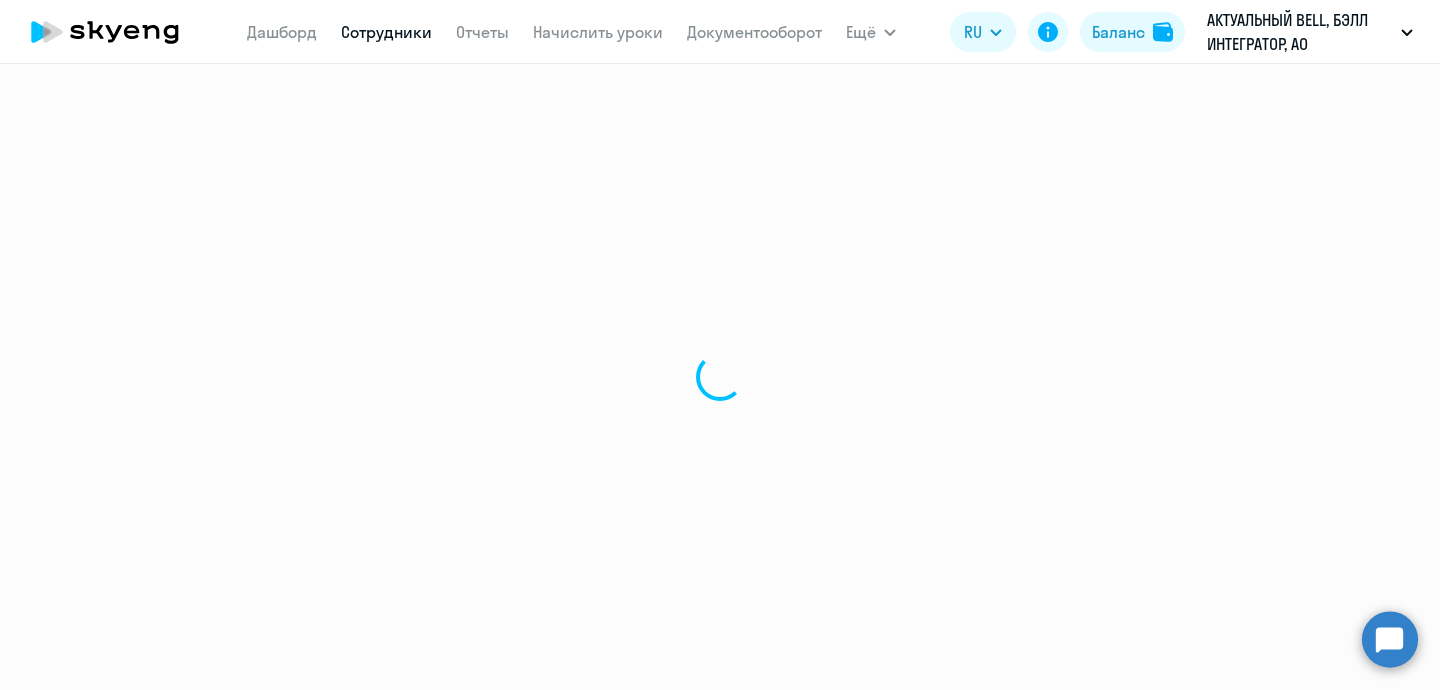 select on "30" 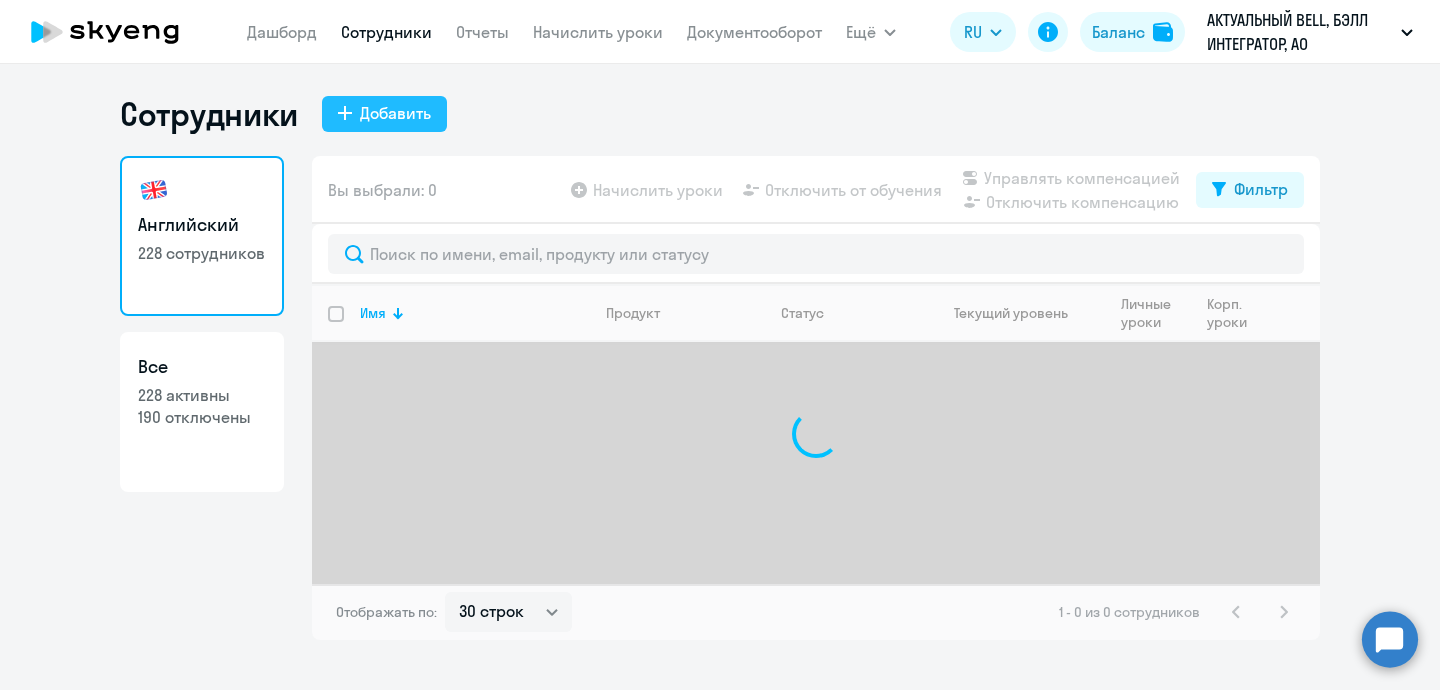 click on "Добавить" 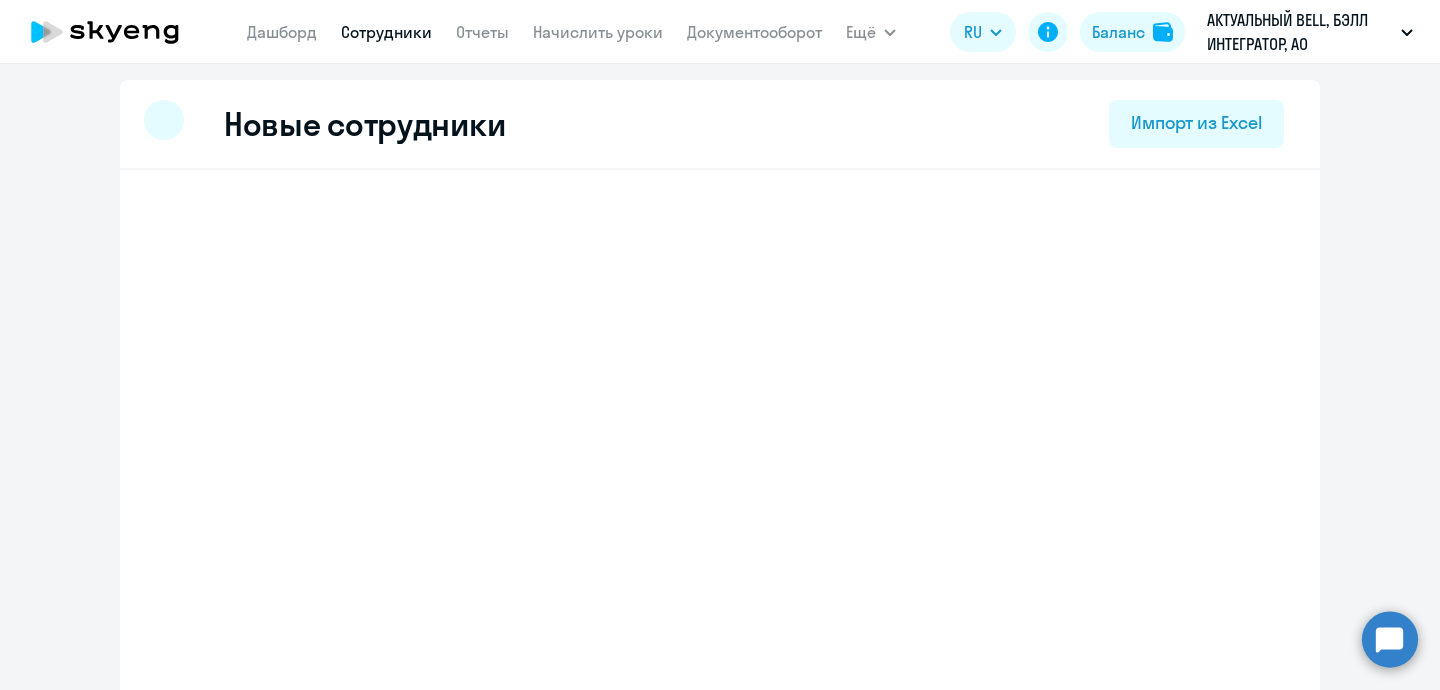 select on "english_adult_not_native_speaker" 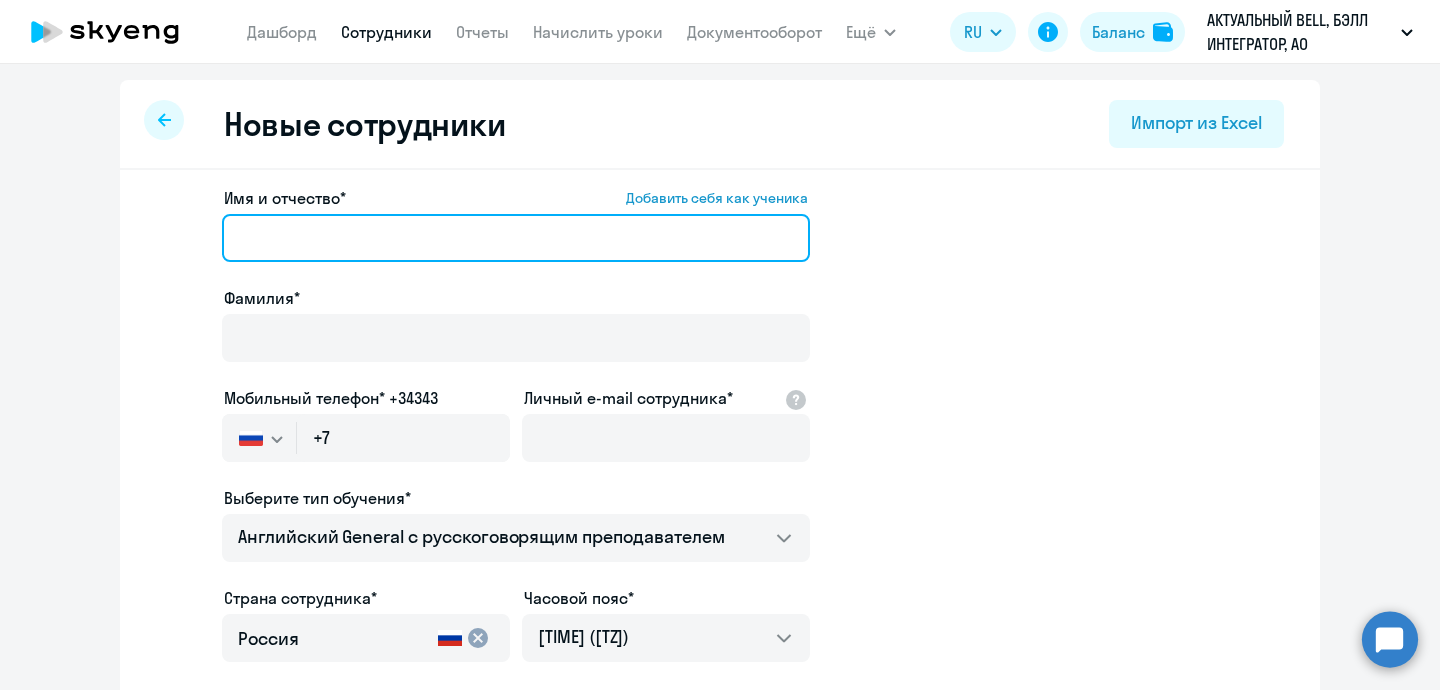click on "Имя и отчество*  Добавить себя как ученика" at bounding box center [516, 238] 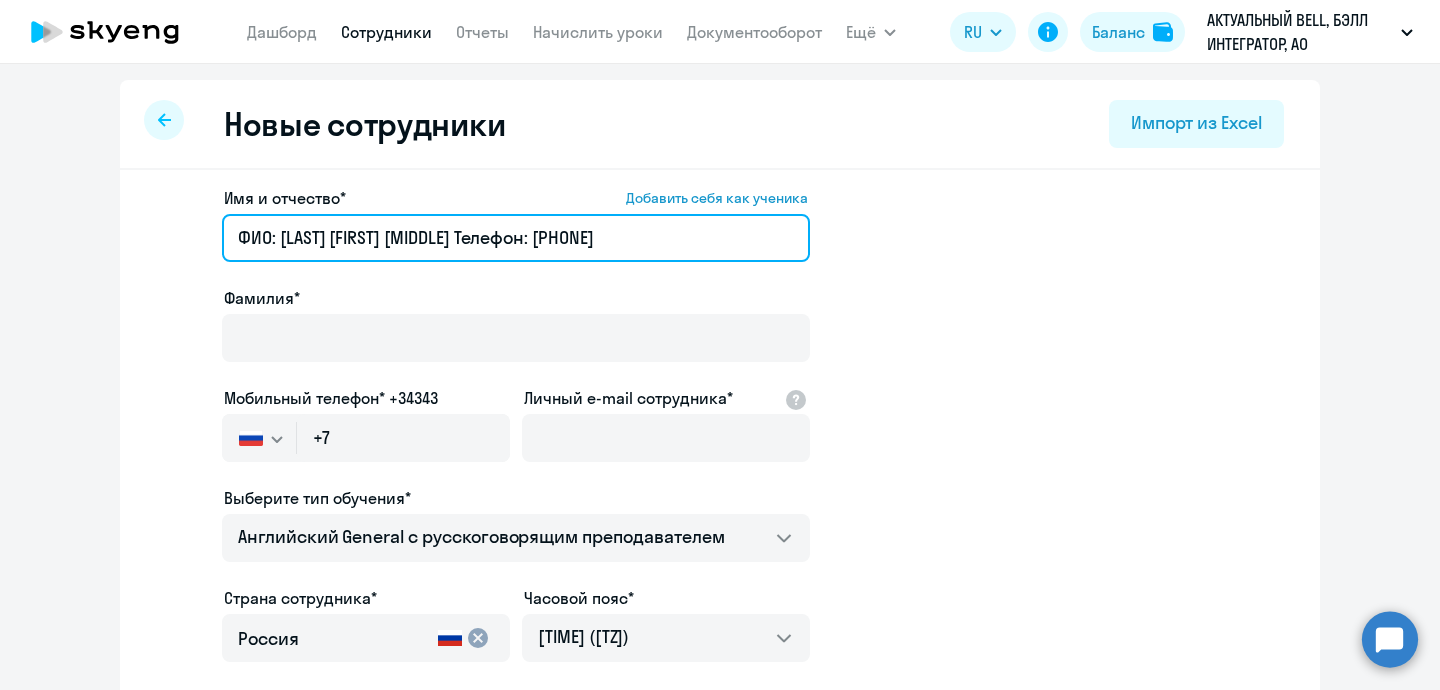 drag, startPoint x: 280, startPoint y: 238, endPoint x: 182, endPoint y: 237, distance: 98.005104 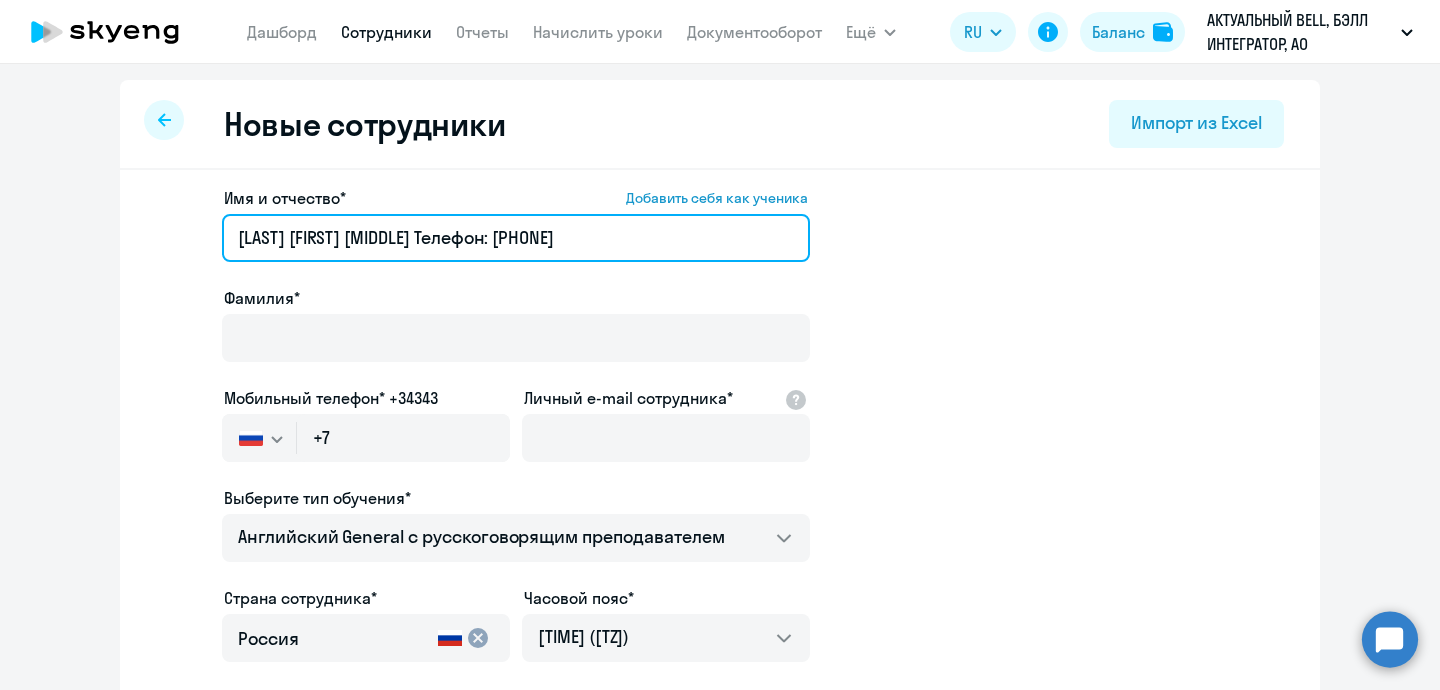 drag, startPoint x: 659, startPoint y: 236, endPoint x: 549, endPoint y: 234, distance: 110.01818 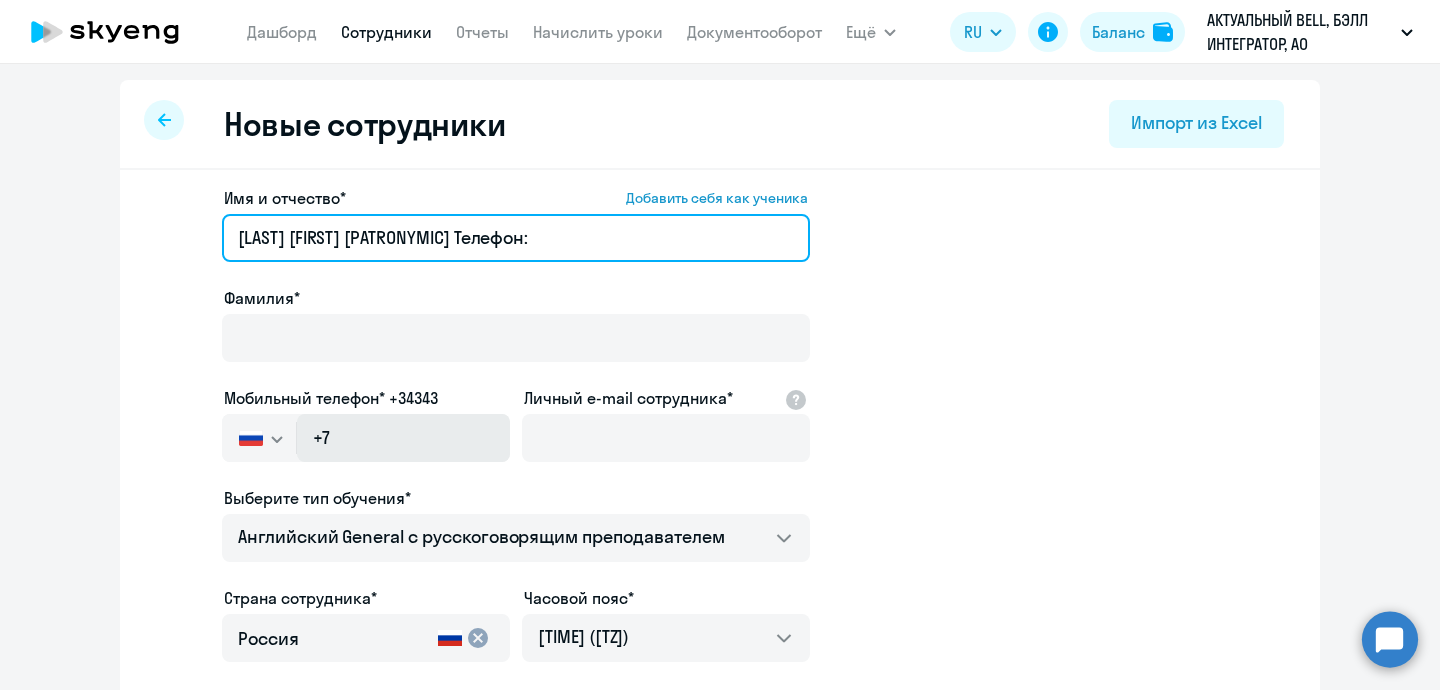 type on "[LAST] [FIRST] [PATRONYMIC] Телефон:" 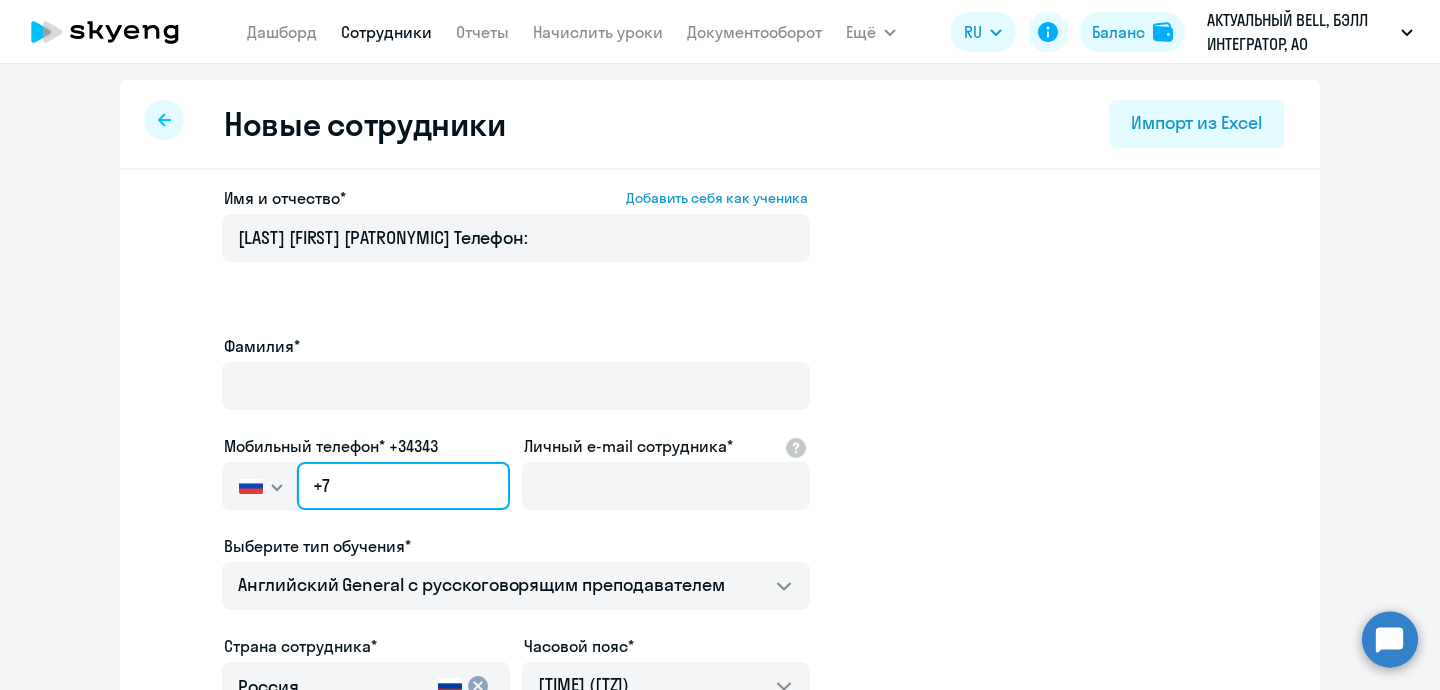 click on "+7" 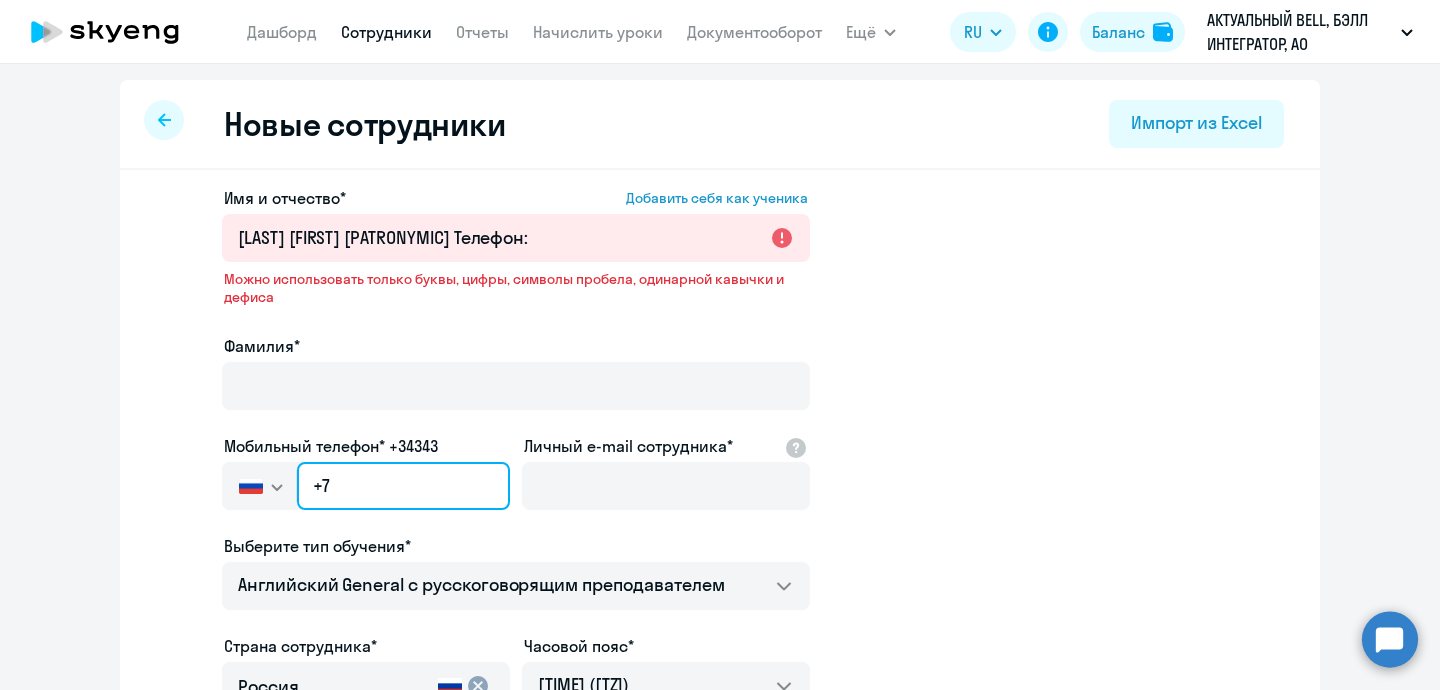 paste on "[PHONE]" 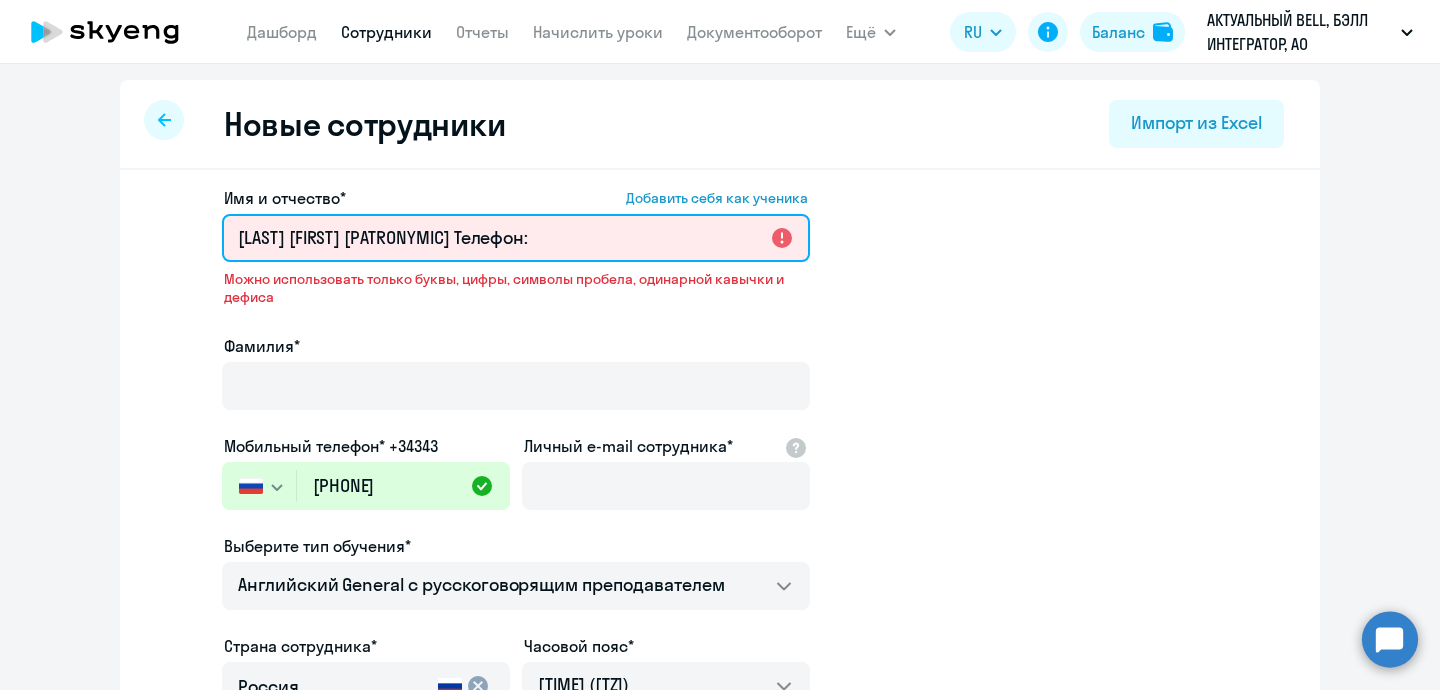 drag, startPoint x: 468, startPoint y: 234, endPoint x: 638, endPoint y: 232, distance: 170.01176 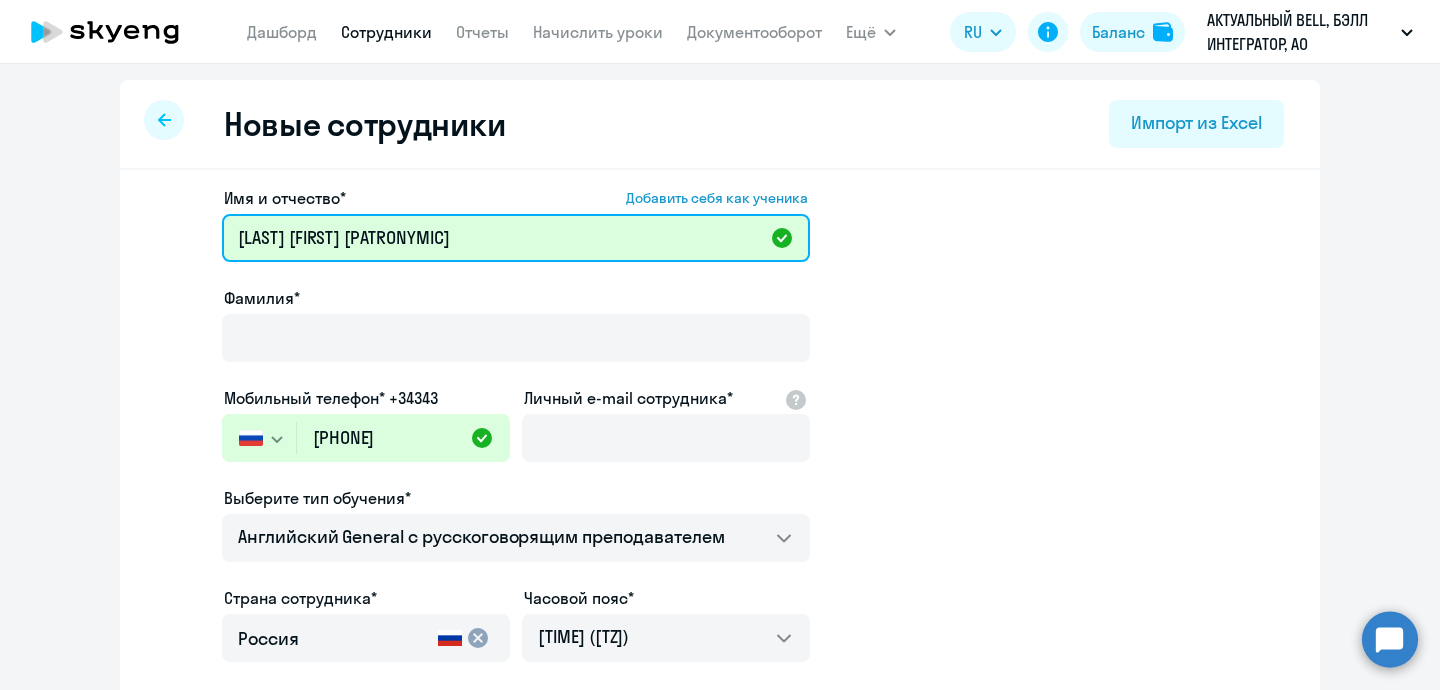 drag, startPoint x: 302, startPoint y: 237, endPoint x: 183, endPoint y: 237, distance: 119 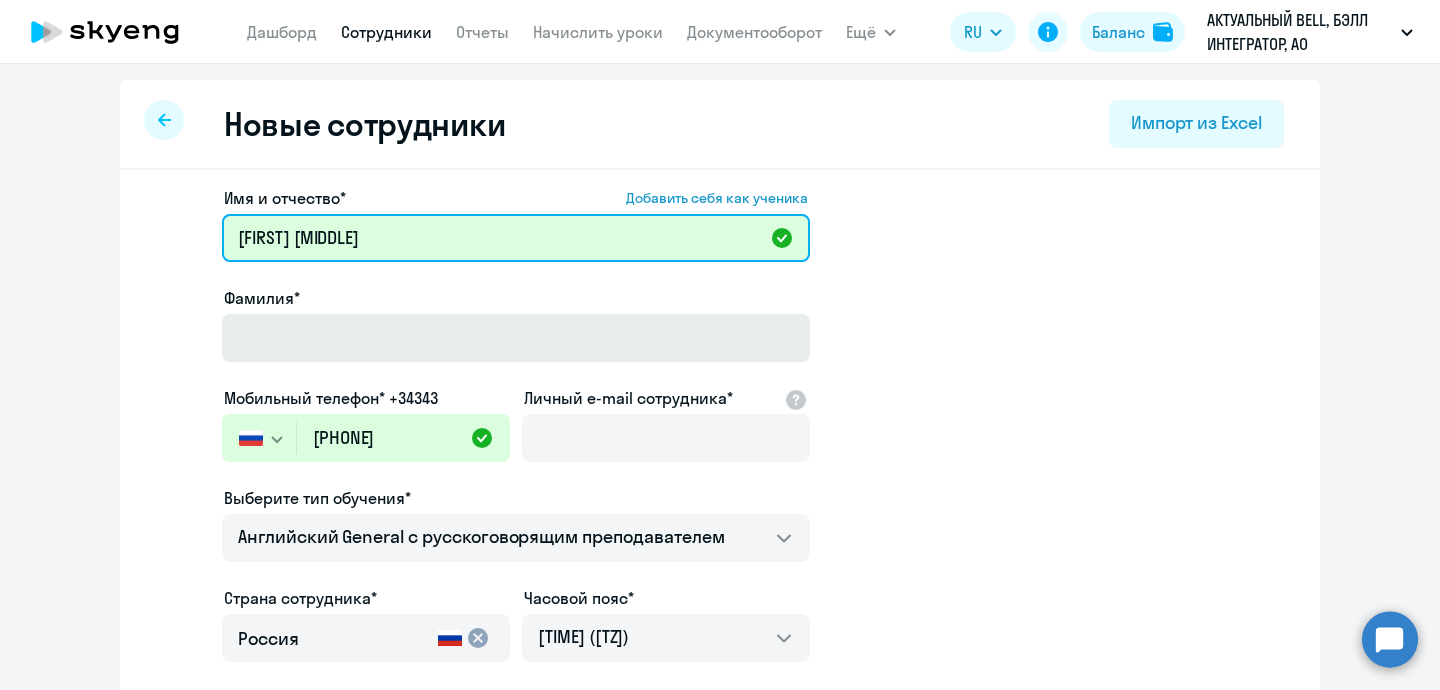 type on "[FIRST] [MIDDLE]" 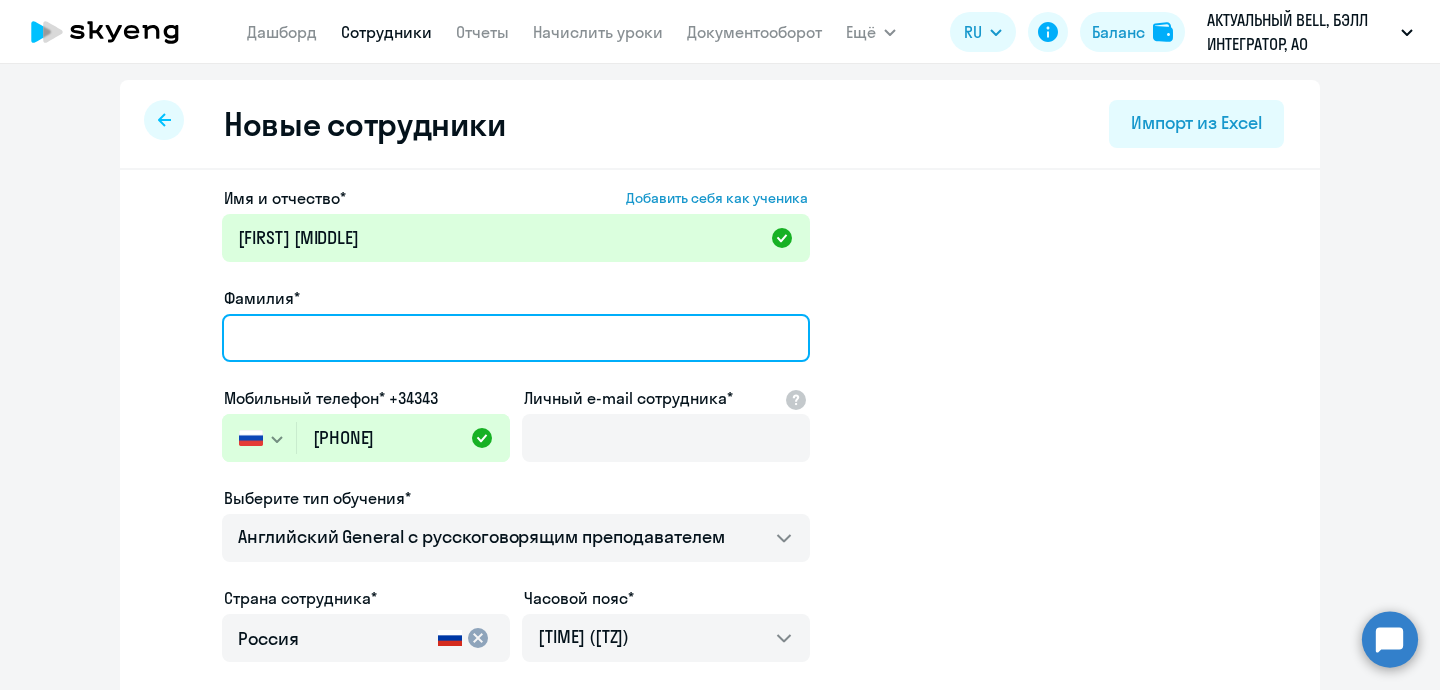 click on "Фамилия*" at bounding box center (516, 338) 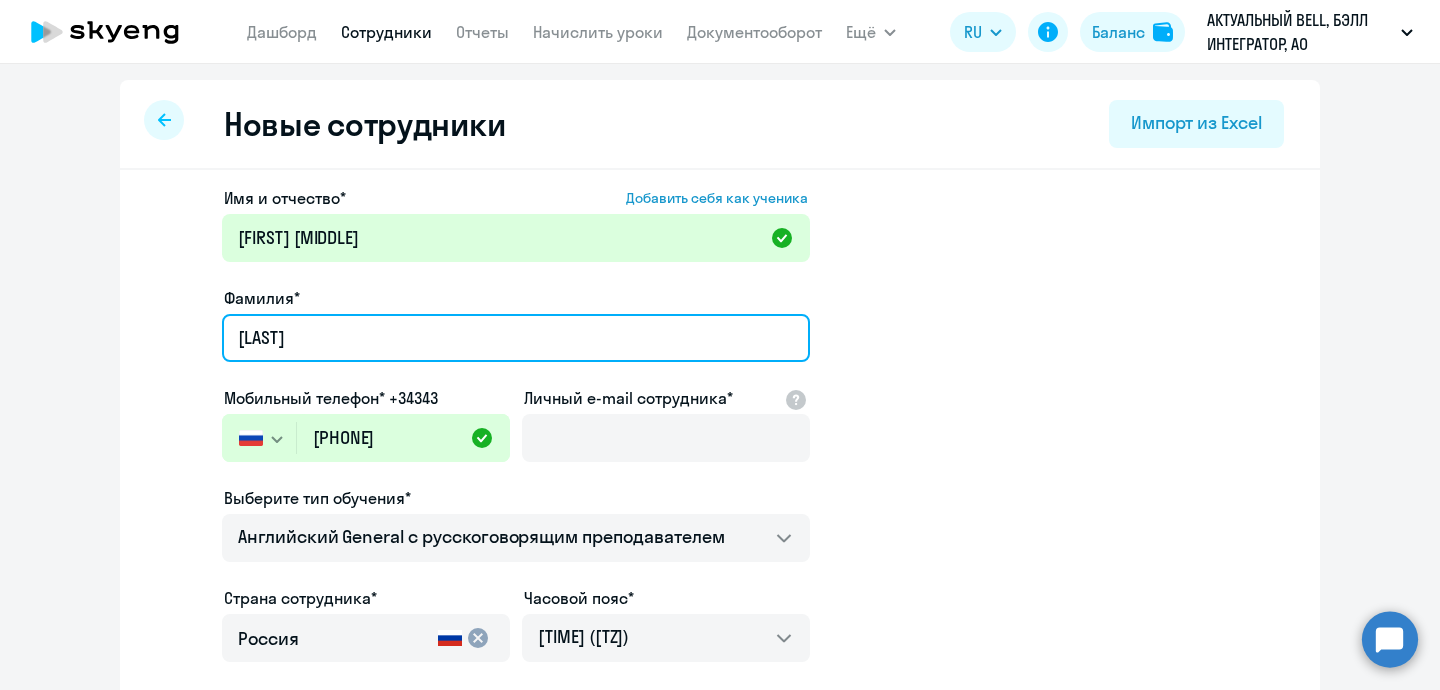 type on "[LAST]" 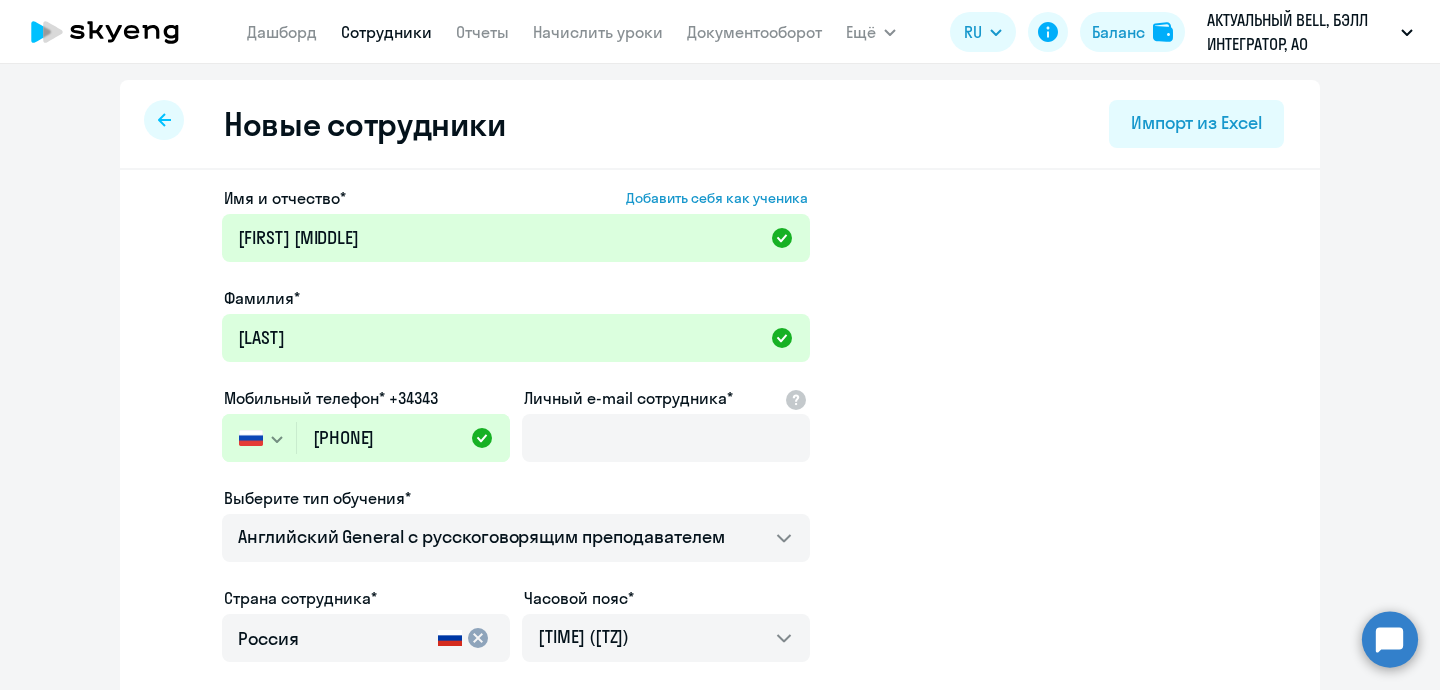 click on "Имя и отчество*  Добавить себя как ученика  [FIRST] [MIDDLE] Фамилия* [LAST]  Мобильный телефон* [PHONE]
Россия [PHONE] Казахстан [PHONE] Украина [PHONE] Беларусь (Белоруссия) [PHONE] Австралия [PHONE] Австрия [PHONE] Азербайджан [PHONE] Албания [PHONE] Алжир [PHONE] Ангилья [PHONE] Ангола [PHONE] Андорра [PHONE] Антигуа и Барбуда [PHONE] Аргентина [PHONE] Армения [PHONE] Аруба [PHONE] Афганистан [PHONE] Багамские Острова [PHONE] Бангладеш [PHONE] Барбадос [PHONE] Бахрейн [PHONE] Белиз [PHONE] Бельгия [PHONE] Бенин [PHONE] Бермудские острова [PHONE] Бирма (Мьянма) [PHONE] Болгария [PHONE] Боливия [PHONE] Бонайре, Синт-Эстатиус и Саба [PHONE] Босния и Герцеговина [PHONE] Ботсвана [PHONE] Бразилия [PHONE] [PHONE] [PHONE] [PHONE]" 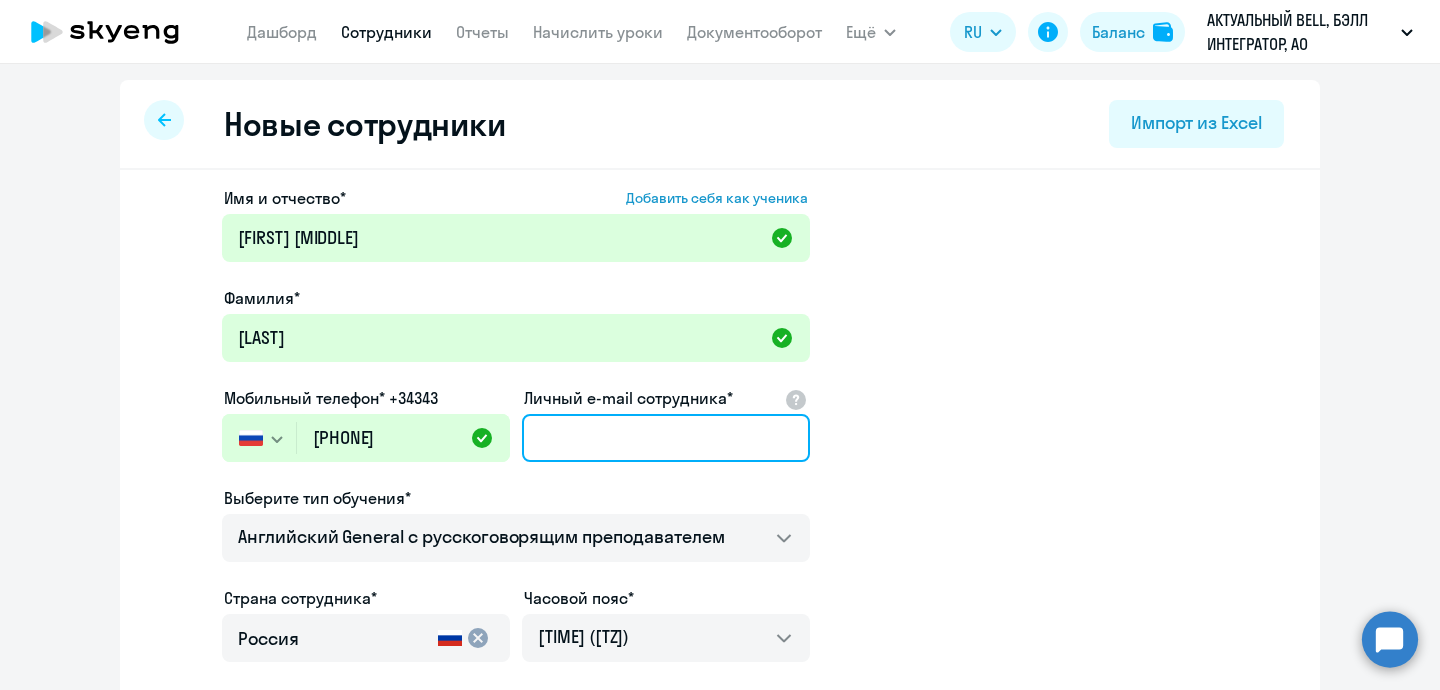 click on "Личный e-mail сотрудника*" at bounding box center [666, 438] 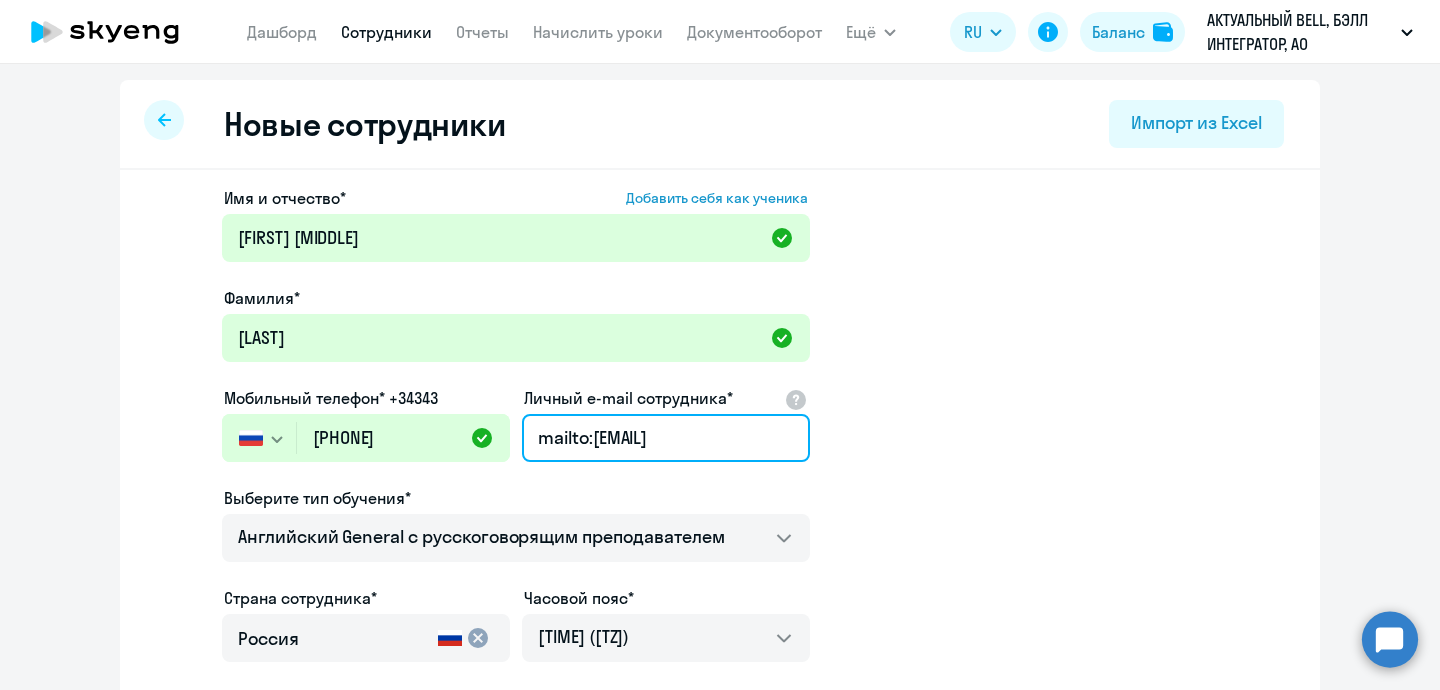 scroll, scrollTop: 0, scrollLeft: 26, axis: horizontal 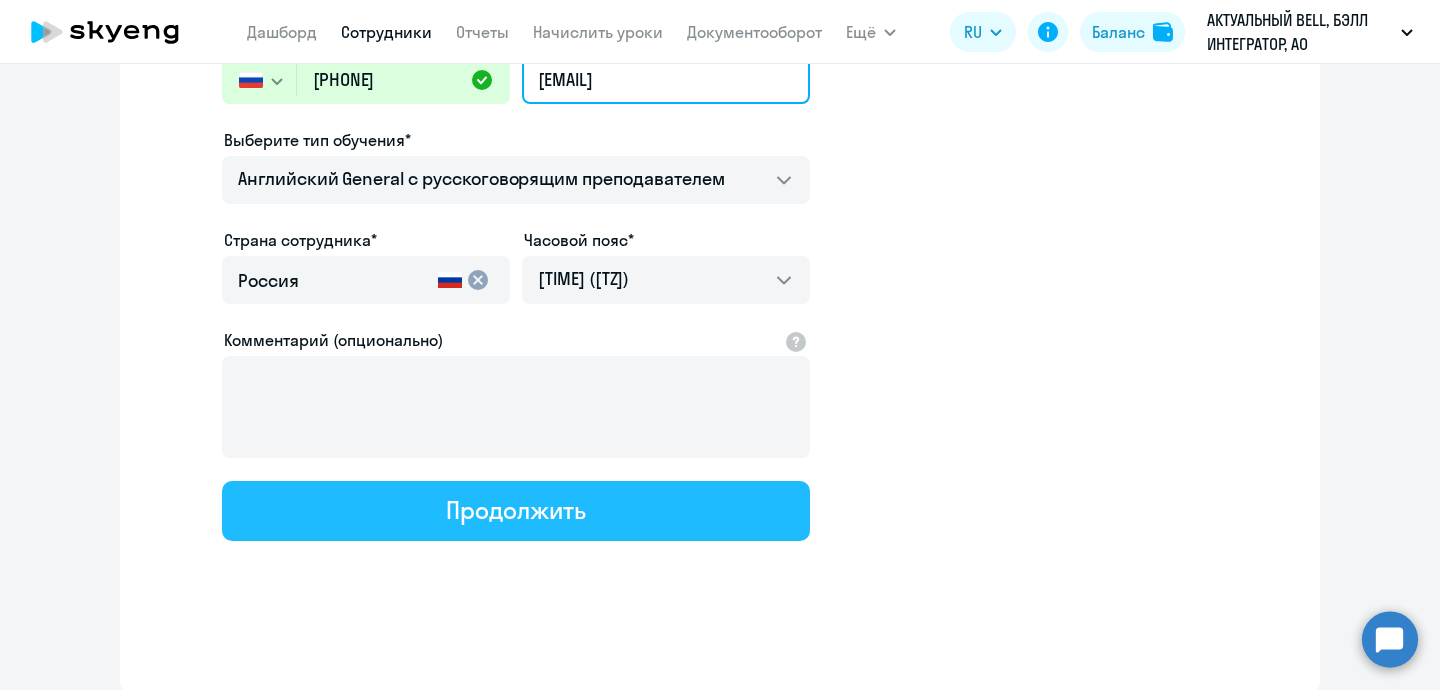 type on "[EMAIL]" 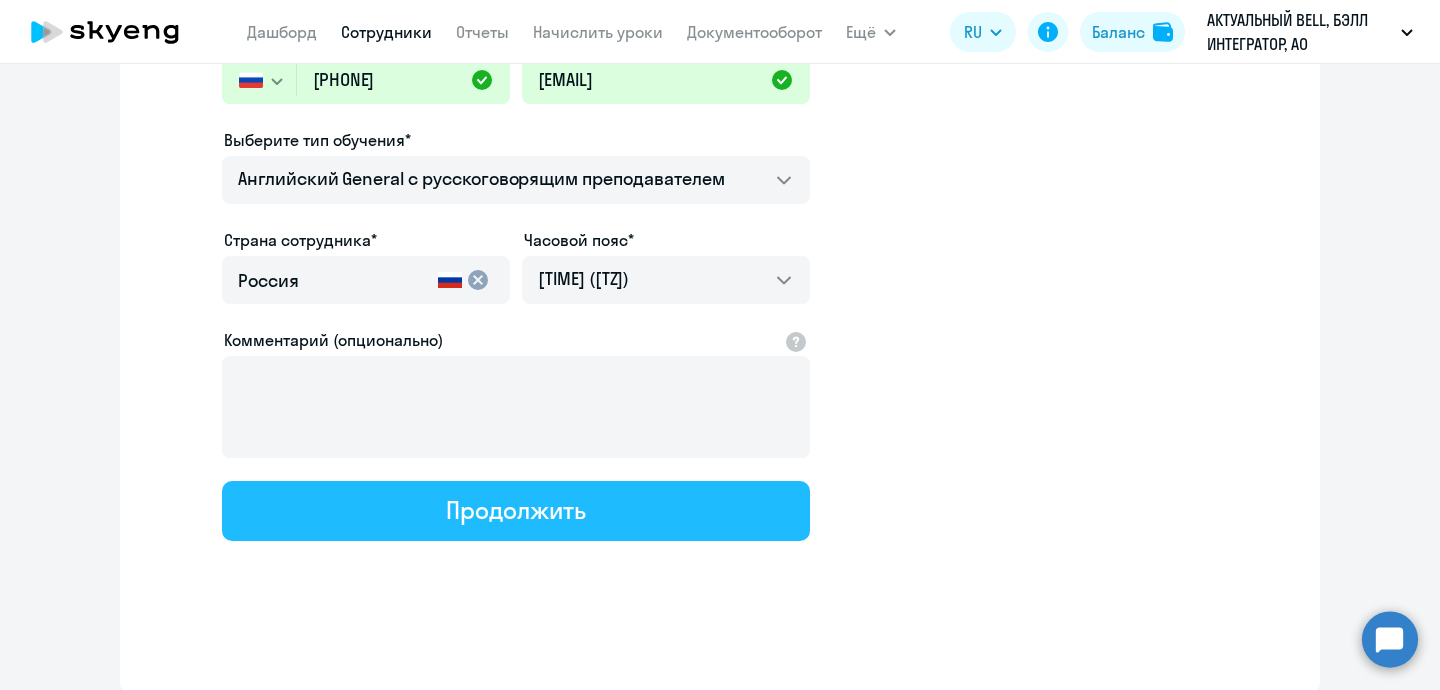 click on "Продолжить" 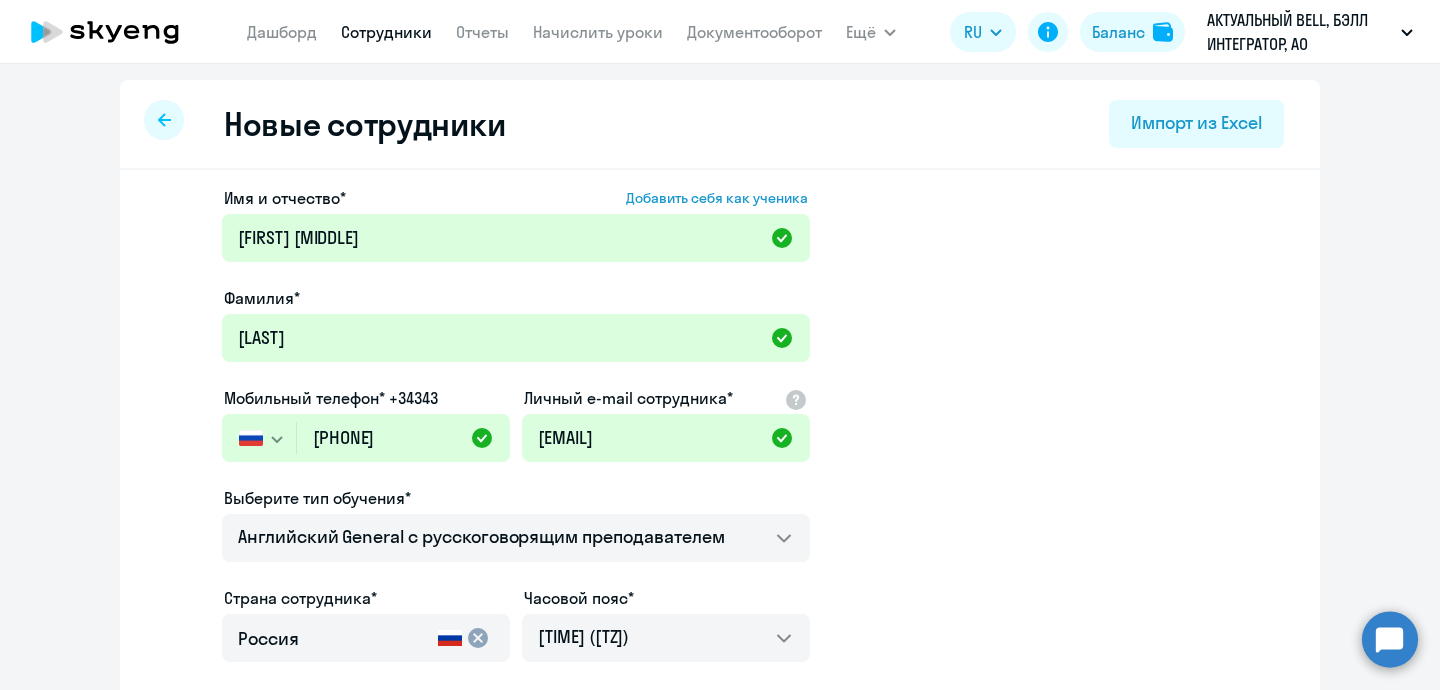 select on "english_adult_not_native_speaker" 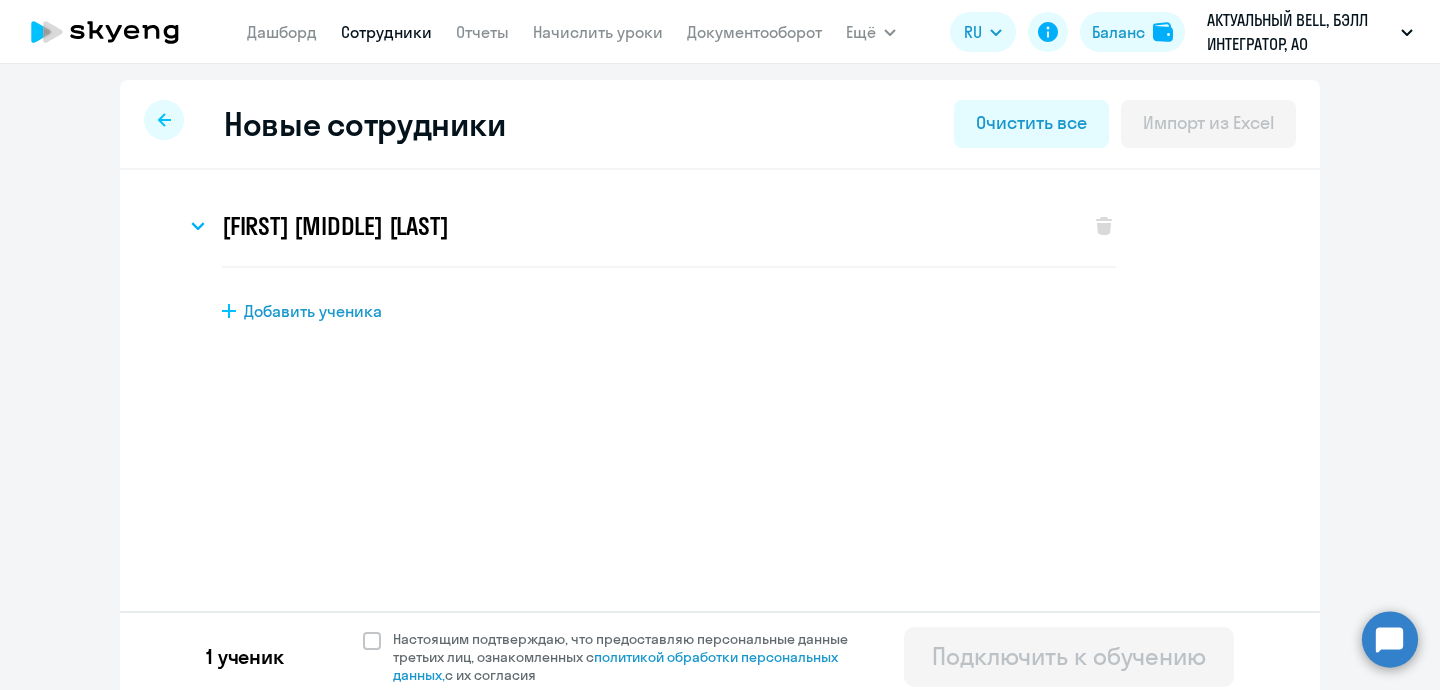 scroll, scrollTop: 0, scrollLeft: 0, axis: both 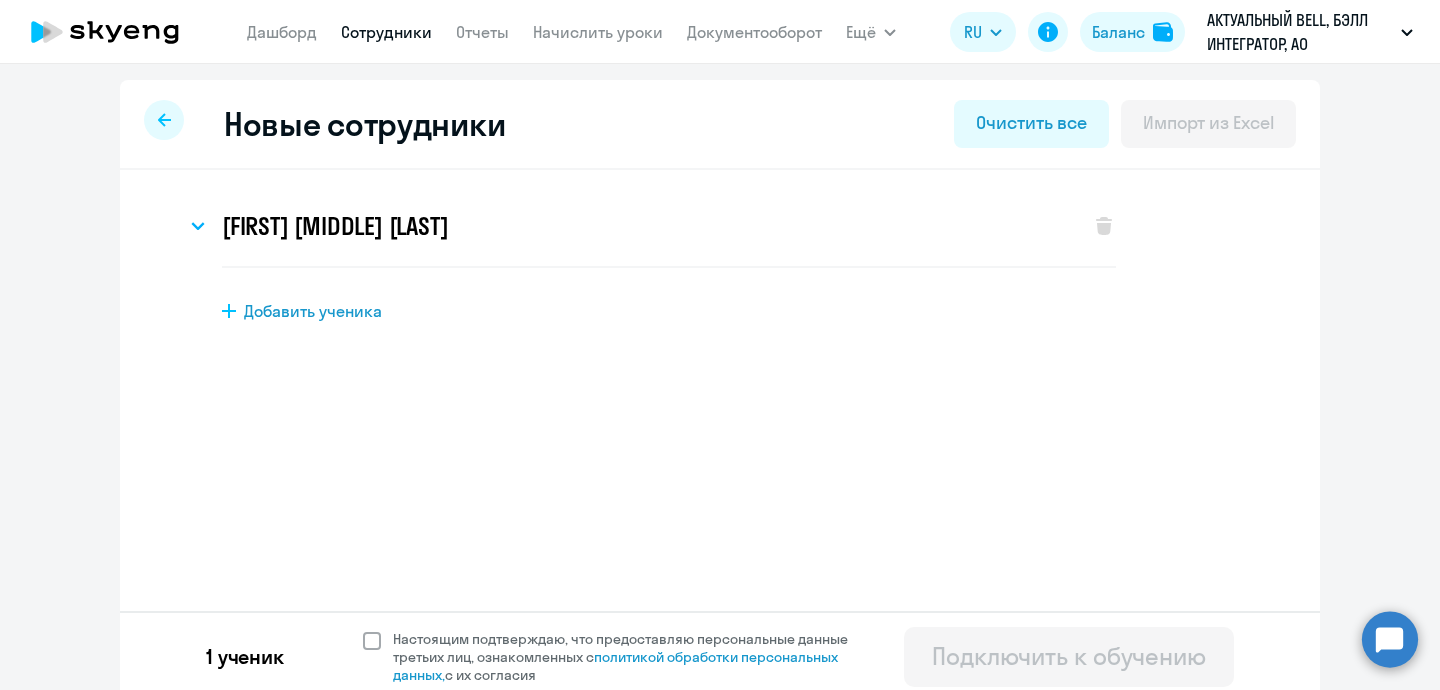 click on "Настоящим подтверждаю, что предоставляю персональные данные третьих лиц, ознакомленных с   политикой обработки персональных данных,   с их согласия" 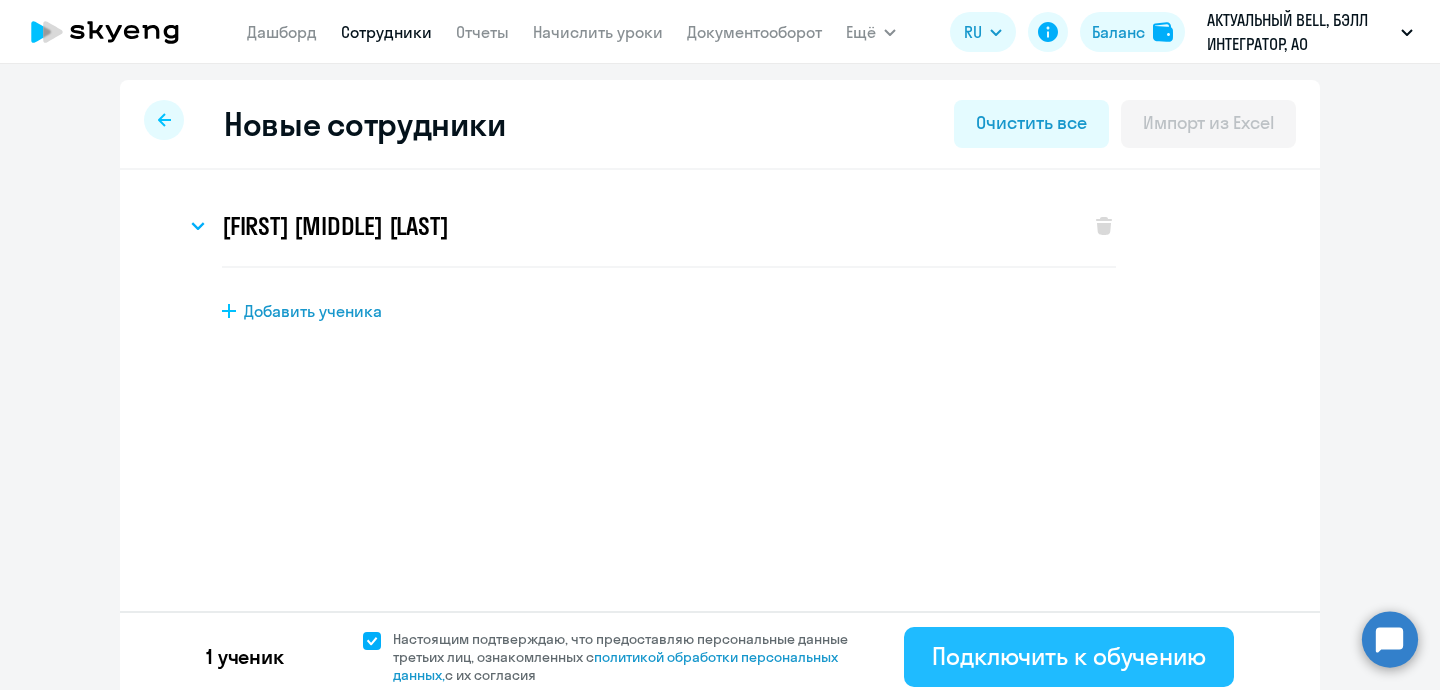 click on "Подключить к обучению" 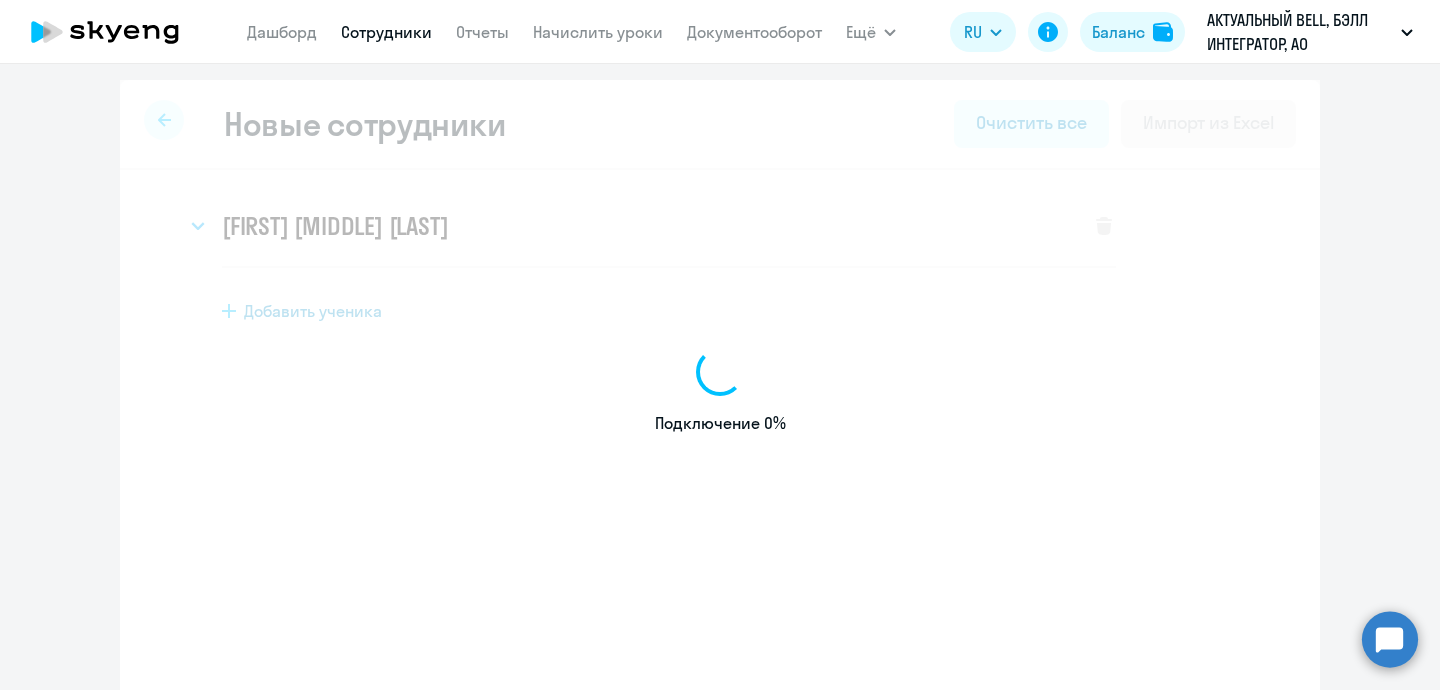 select on "english_adult_not_native_speaker" 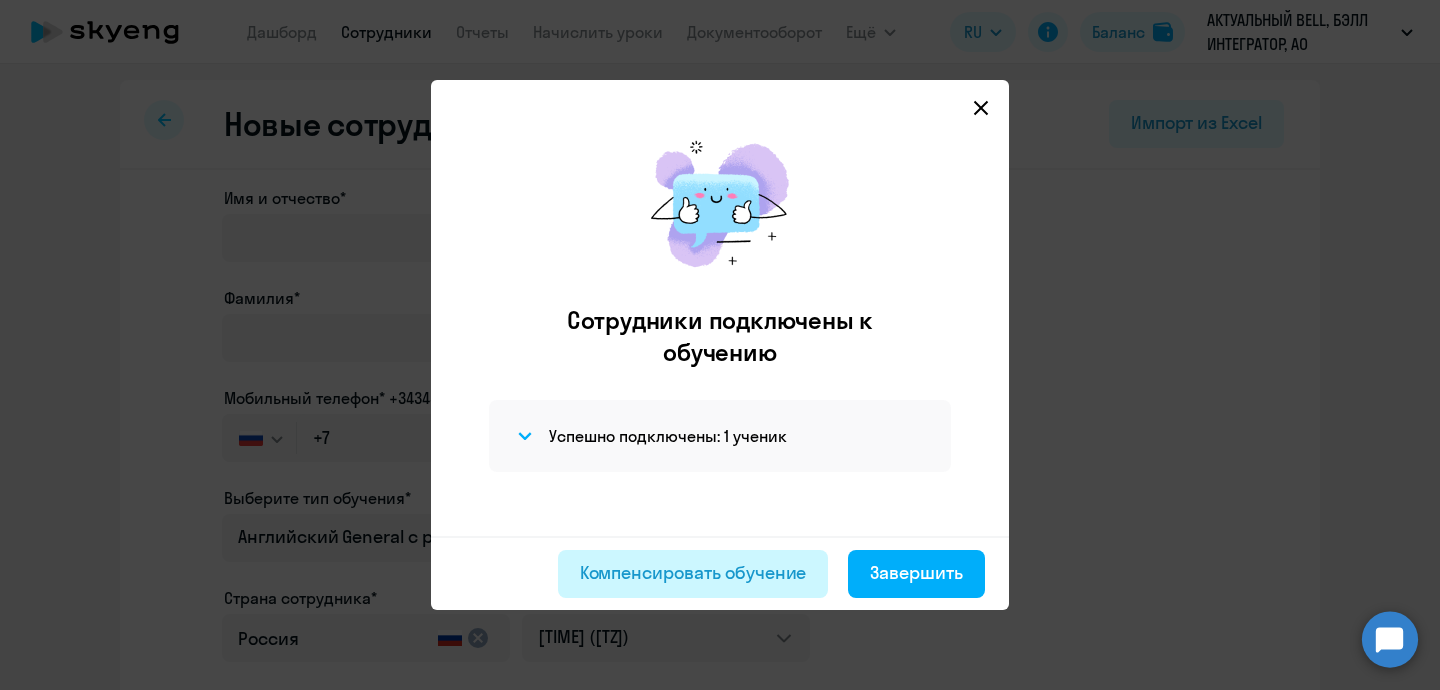 click on "Компенсировать обучение" at bounding box center (693, 573) 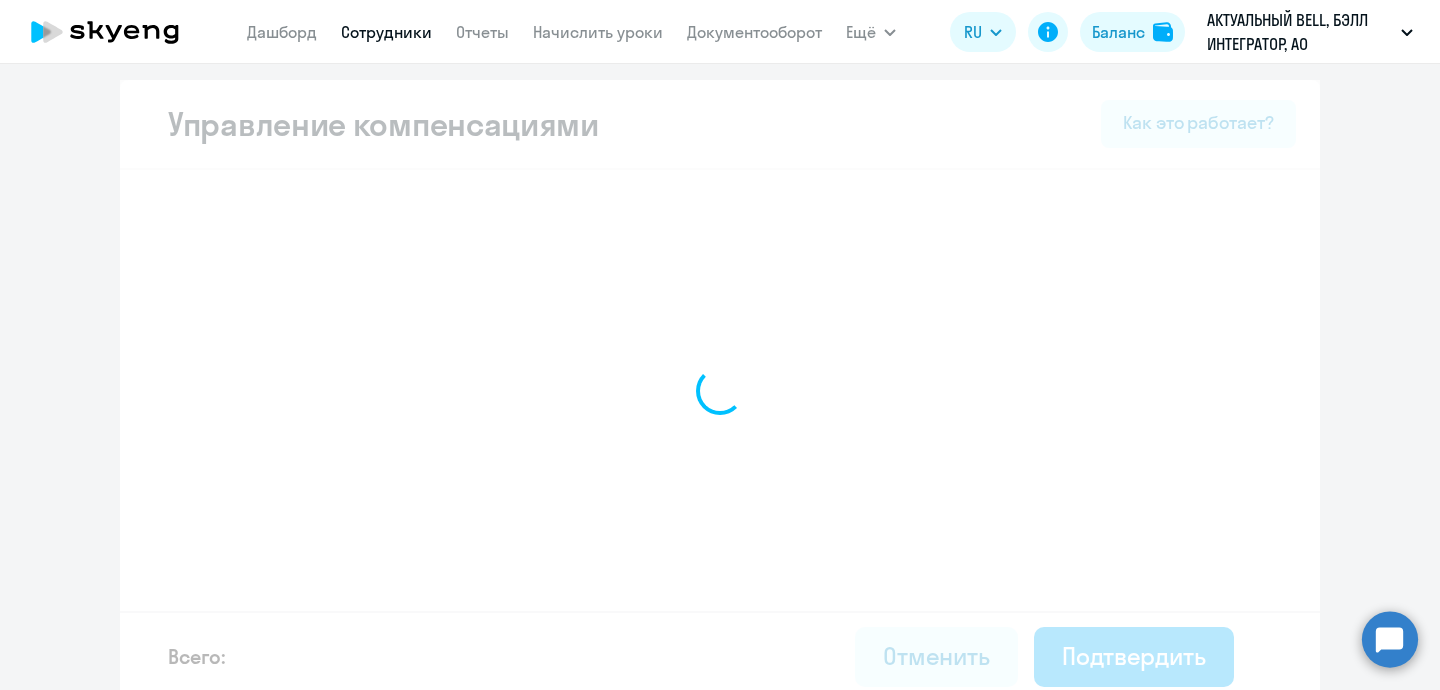 select on "MONTHLY" 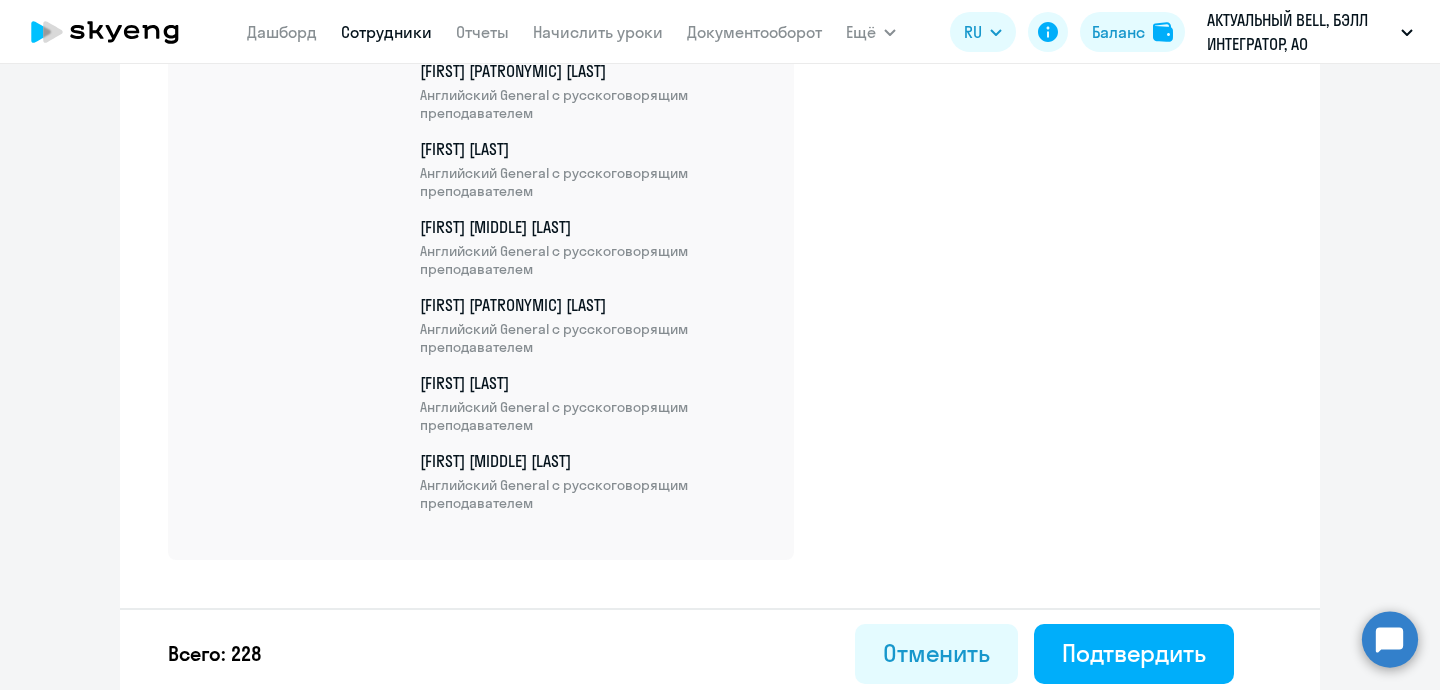 scroll, scrollTop: 18007, scrollLeft: 0, axis: vertical 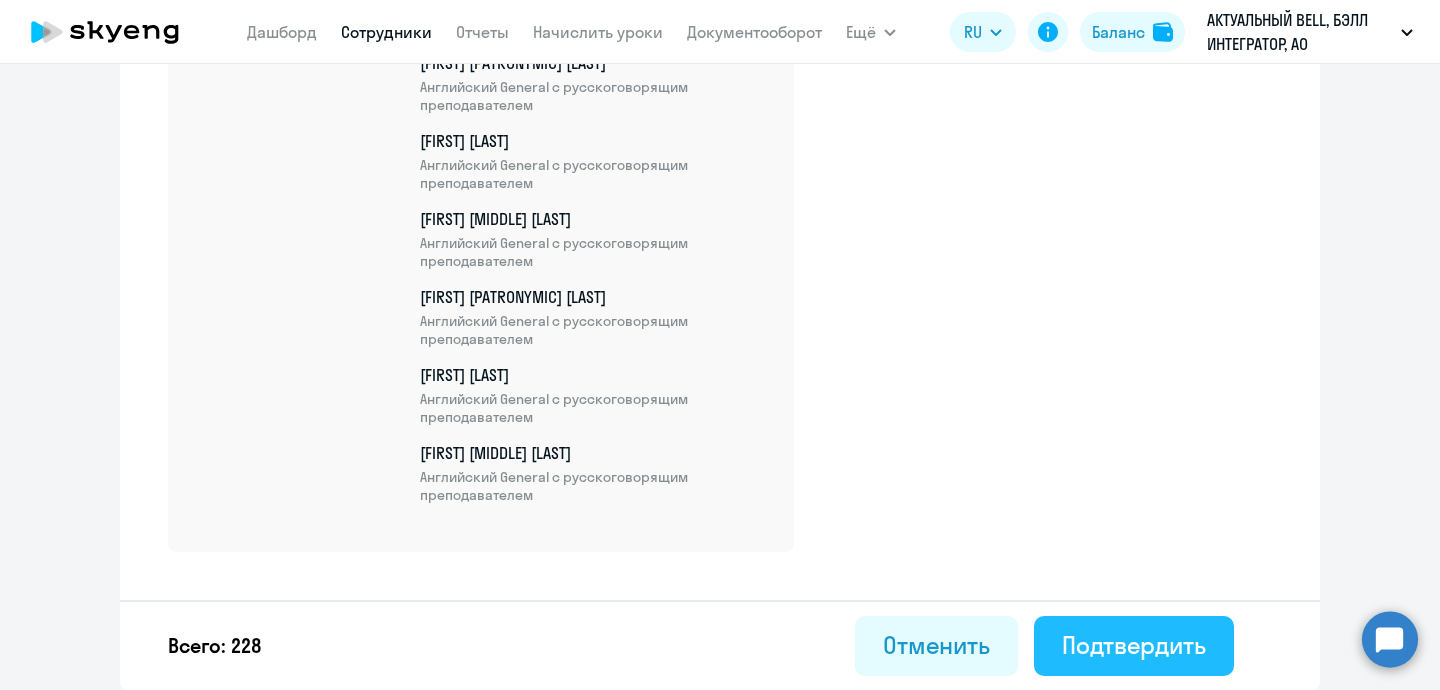 click on "Подтвердить" 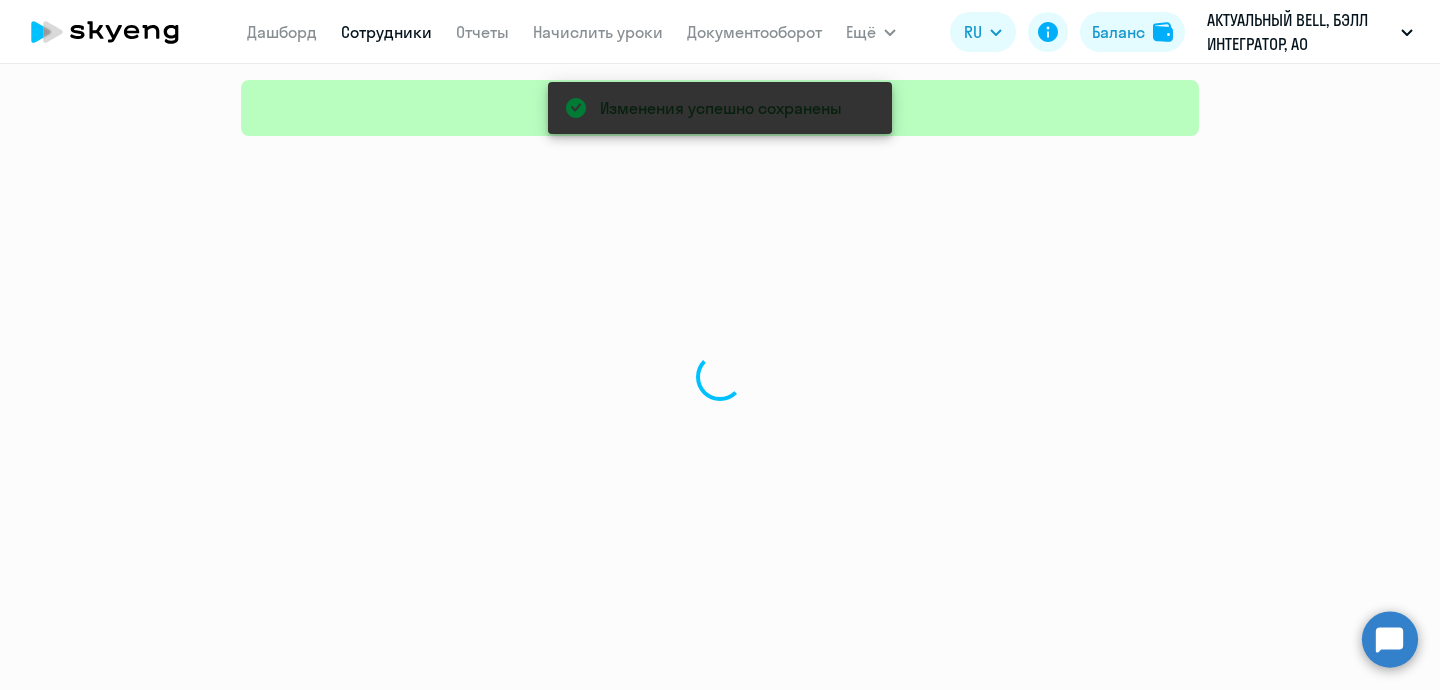 scroll, scrollTop: 0, scrollLeft: 0, axis: both 